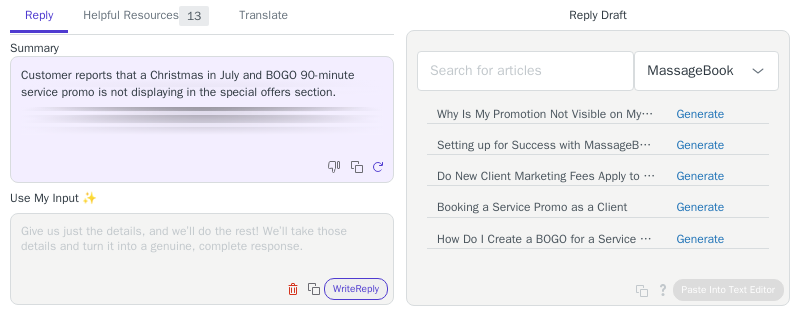 scroll, scrollTop: 0, scrollLeft: 0, axis: both 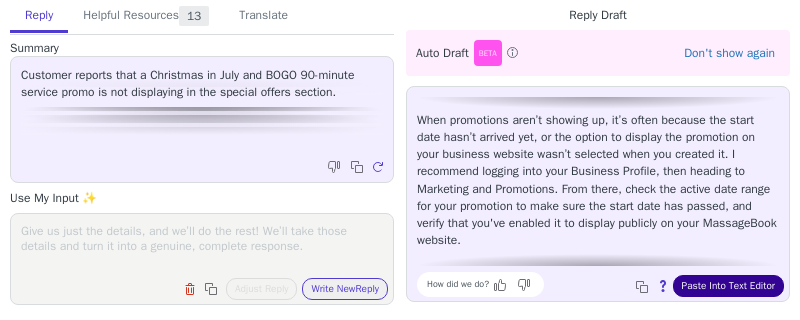 click on "Paste Into Text Editor" at bounding box center (728, 286) 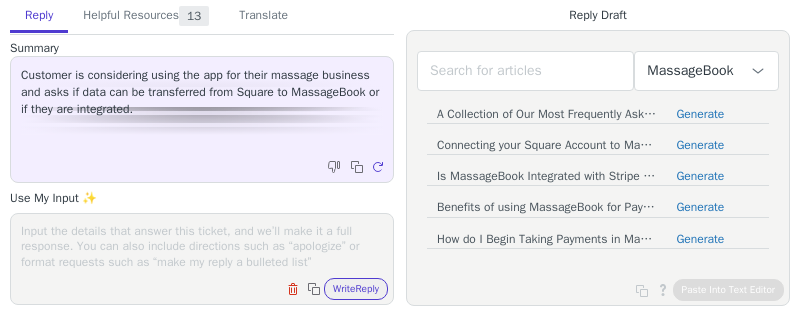 scroll, scrollTop: 0, scrollLeft: 0, axis: both 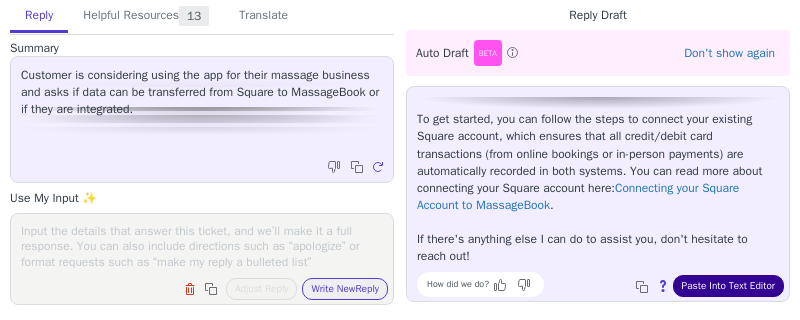 click on "Paste Into Text Editor" at bounding box center [728, 286] 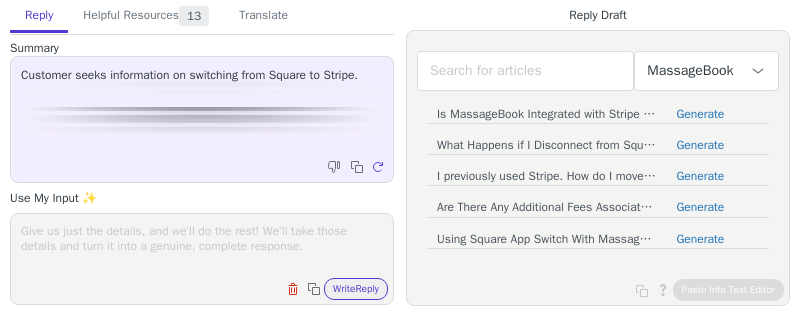 scroll, scrollTop: 0, scrollLeft: 0, axis: both 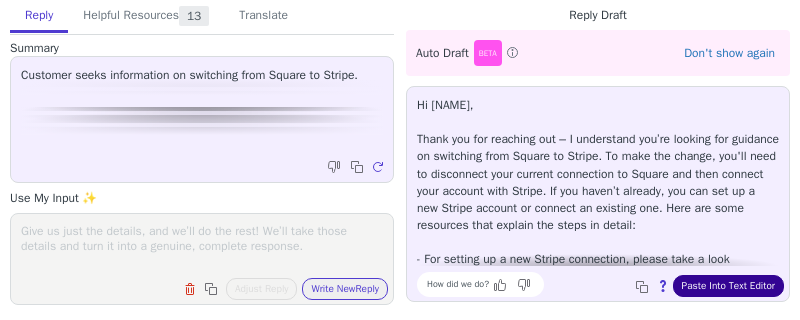 click on "Paste Into Text Editor" at bounding box center [728, 286] 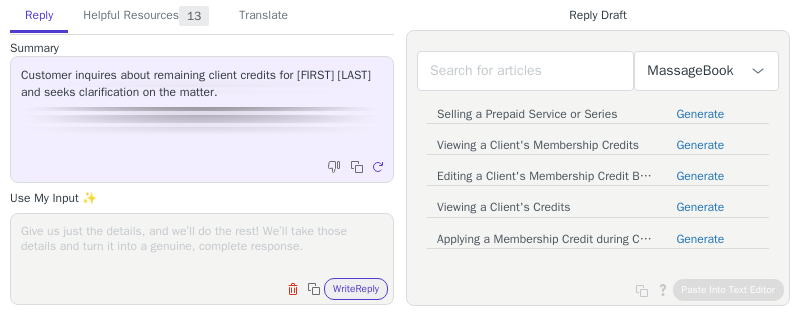 scroll, scrollTop: 0, scrollLeft: 0, axis: both 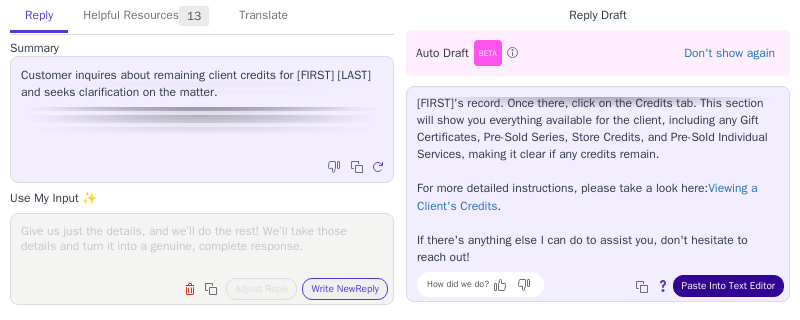 click on "Paste Into Text Editor" at bounding box center [728, 286] 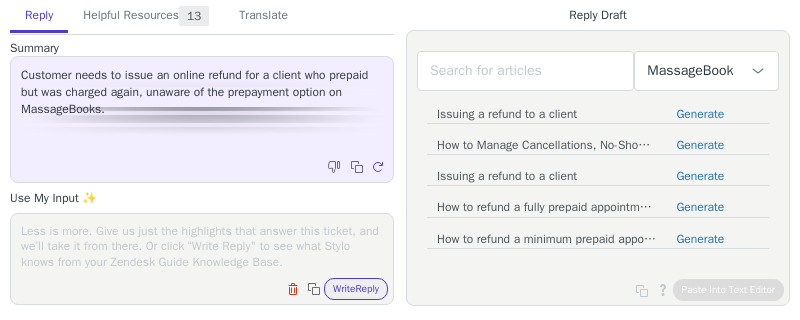 scroll, scrollTop: 0, scrollLeft: 0, axis: both 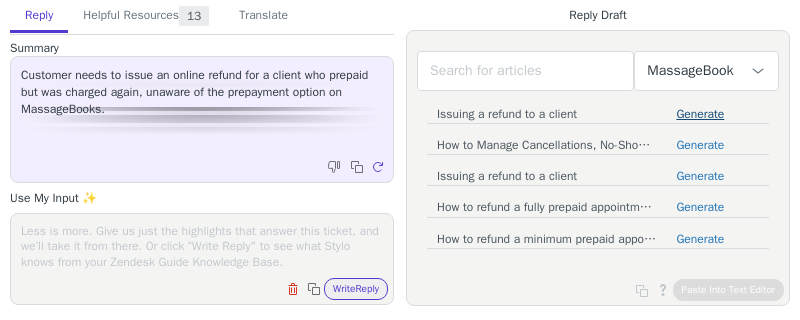 click on "Generate" at bounding box center (700, 114) 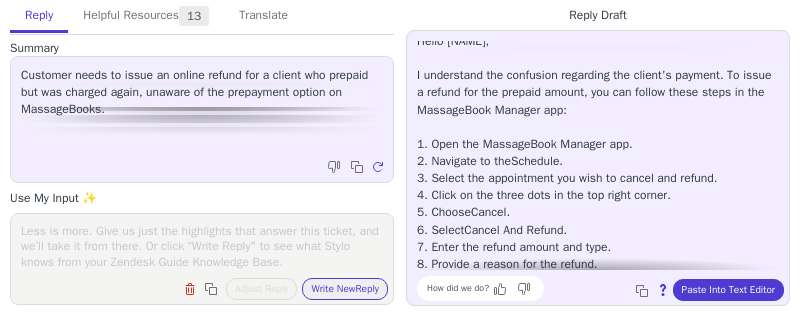 scroll, scrollTop: 0, scrollLeft: 0, axis: both 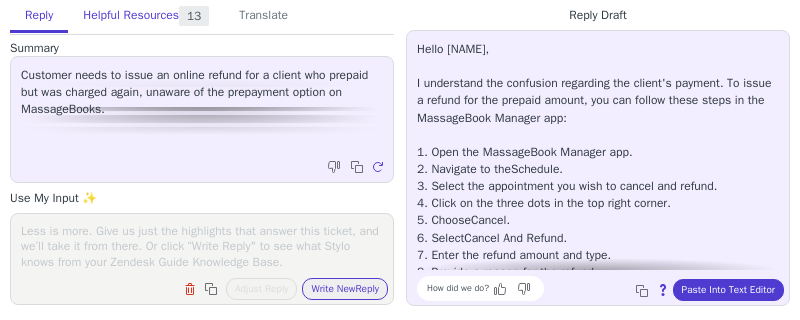 click on "Helpful Resources  13" at bounding box center [146, 17] 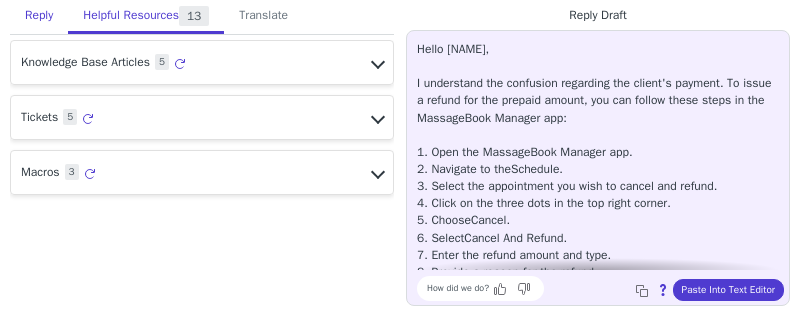 click on "Reply" at bounding box center (39, 16) 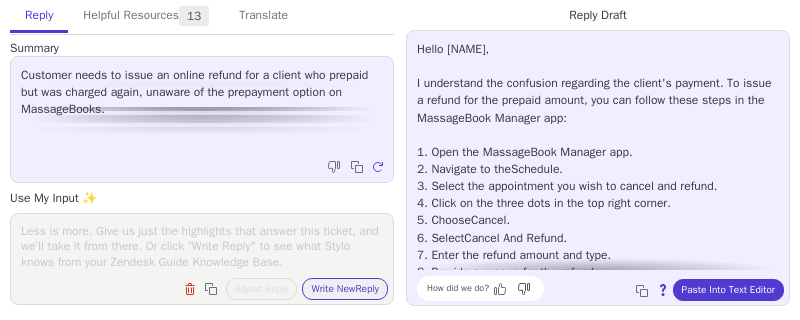 click at bounding box center [502, 289] 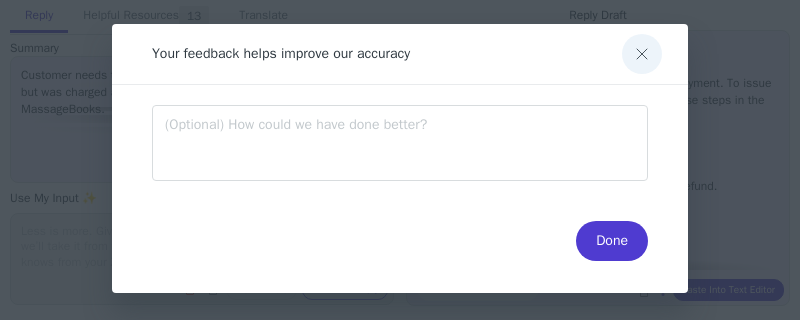 click at bounding box center (642, 54) 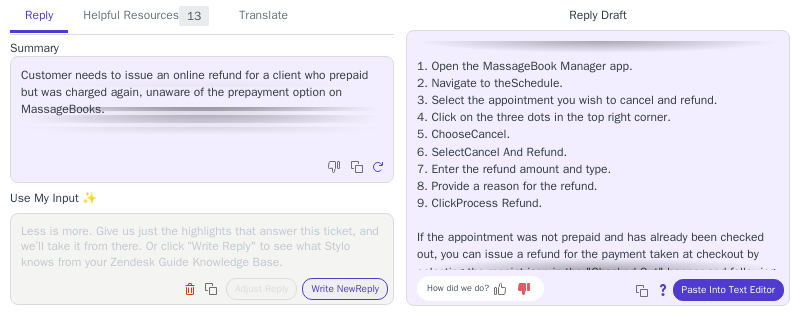 scroll, scrollTop: 148, scrollLeft: 0, axis: vertical 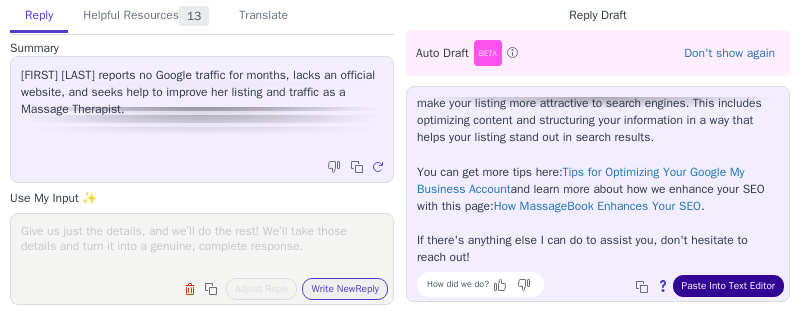 click on "Paste Into Text Editor" at bounding box center [728, 286] 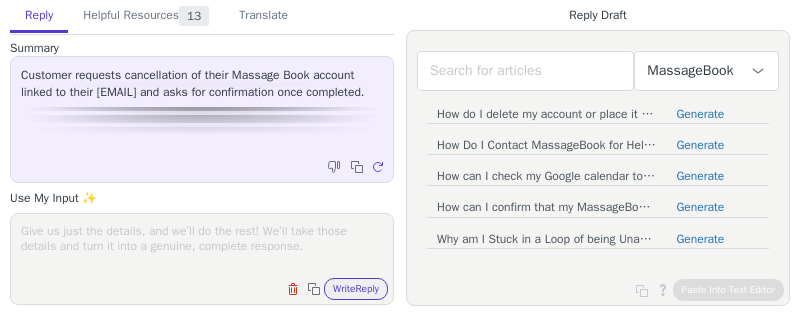 scroll, scrollTop: 0, scrollLeft: 0, axis: both 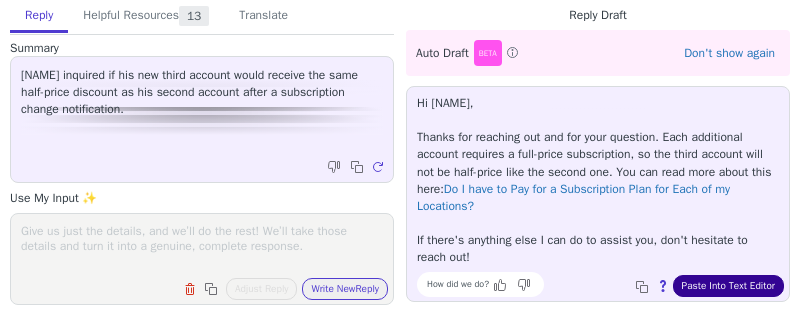 click on "Paste Into Text Editor" at bounding box center (728, 286) 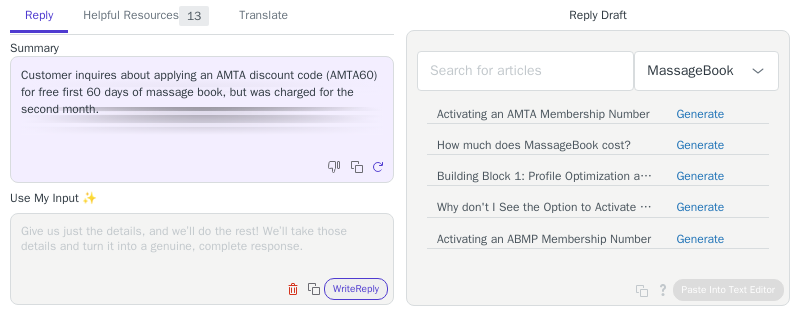 scroll, scrollTop: 0, scrollLeft: 0, axis: both 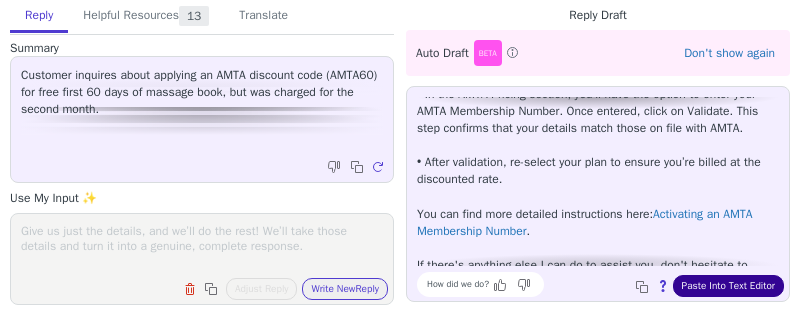 click on "Paste Into Text Editor" at bounding box center [728, 286] 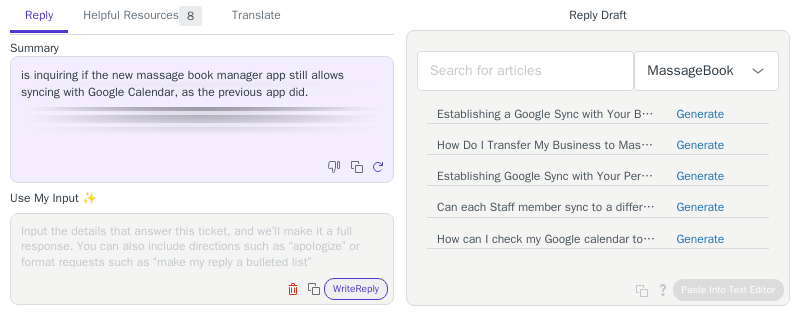 scroll, scrollTop: 0, scrollLeft: 0, axis: both 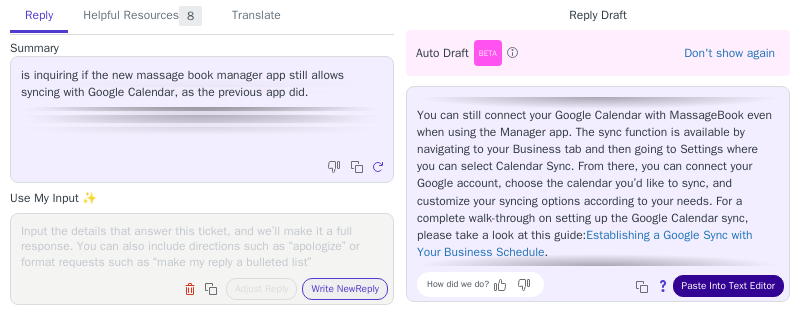 click on "Paste Into Text Editor" at bounding box center [728, 286] 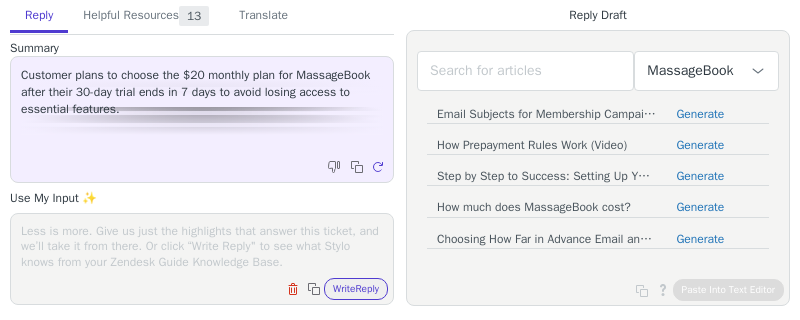 scroll, scrollTop: 0, scrollLeft: 0, axis: both 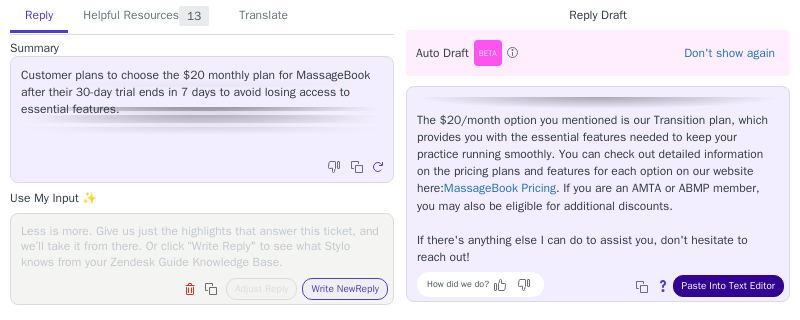 click on "Paste Into Text Editor" at bounding box center (728, 286) 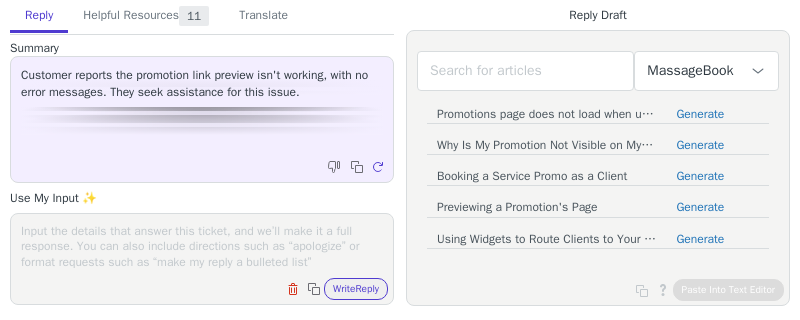 scroll, scrollTop: 0, scrollLeft: 0, axis: both 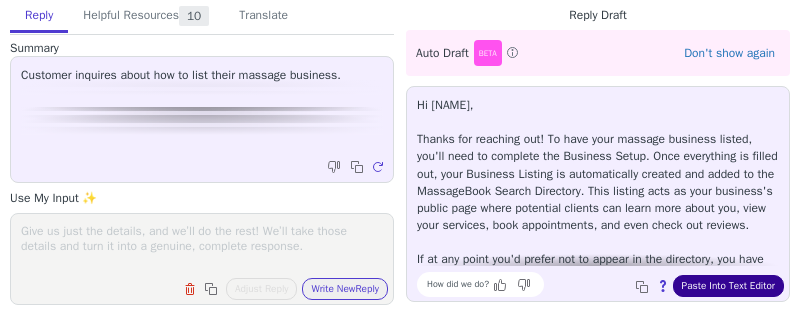 click on "Paste Into Text Editor" at bounding box center [728, 286] 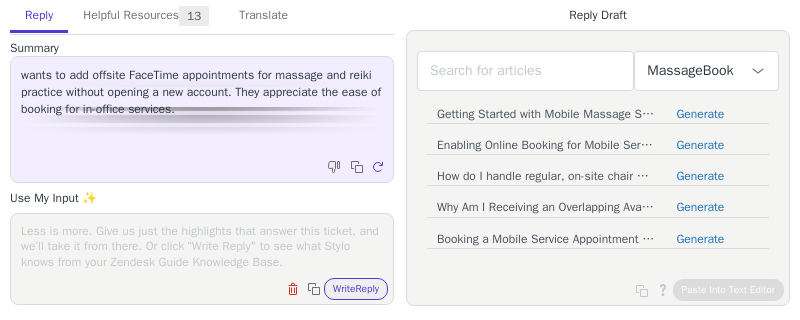 scroll, scrollTop: 0, scrollLeft: 0, axis: both 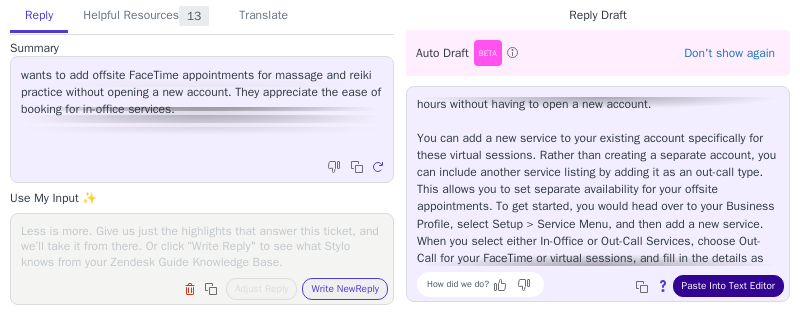 click on "Paste Into Text Editor" at bounding box center (728, 286) 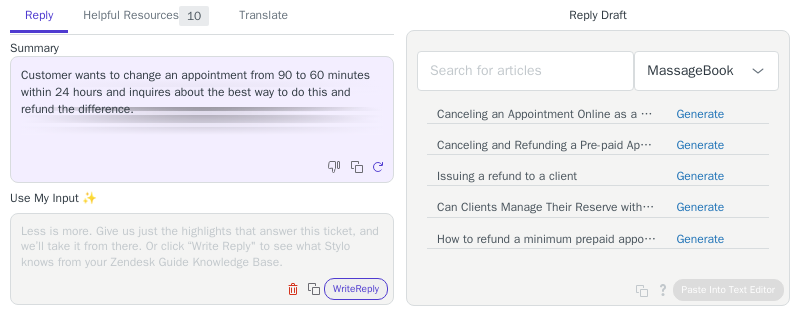 scroll, scrollTop: 0, scrollLeft: 0, axis: both 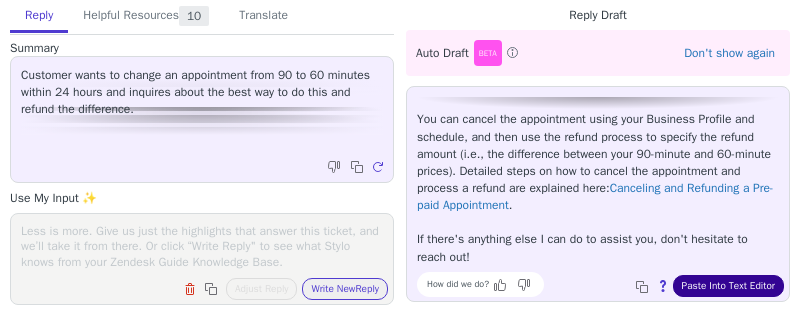 click on "Paste Into Text Editor" at bounding box center (728, 286) 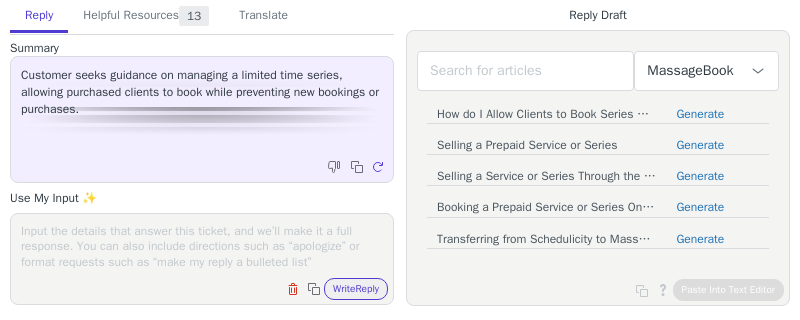 scroll, scrollTop: 0, scrollLeft: 0, axis: both 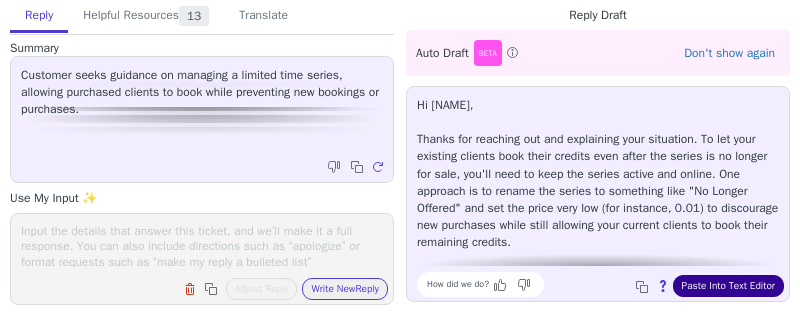 click on "Paste Into Text Editor" at bounding box center (728, 286) 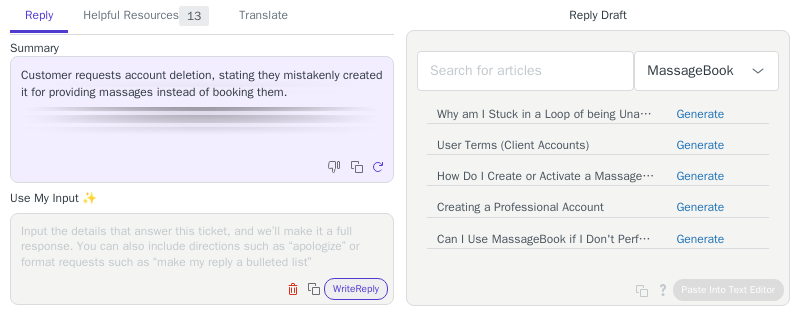 scroll, scrollTop: 0, scrollLeft: 0, axis: both 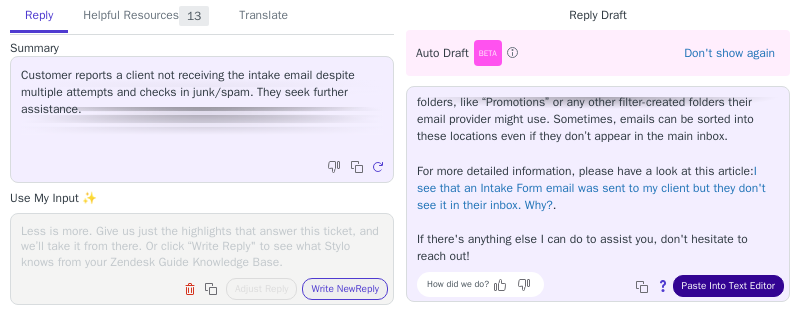 click on "Paste Into Text Editor" at bounding box center (728, 286) 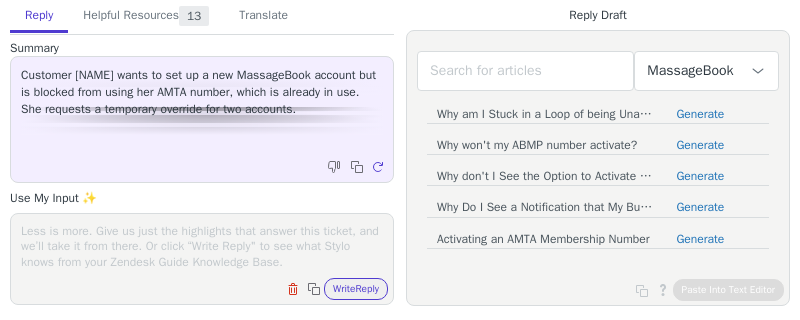 scroll, scrollTop: 0, scrollLeft: 0, axis: both 